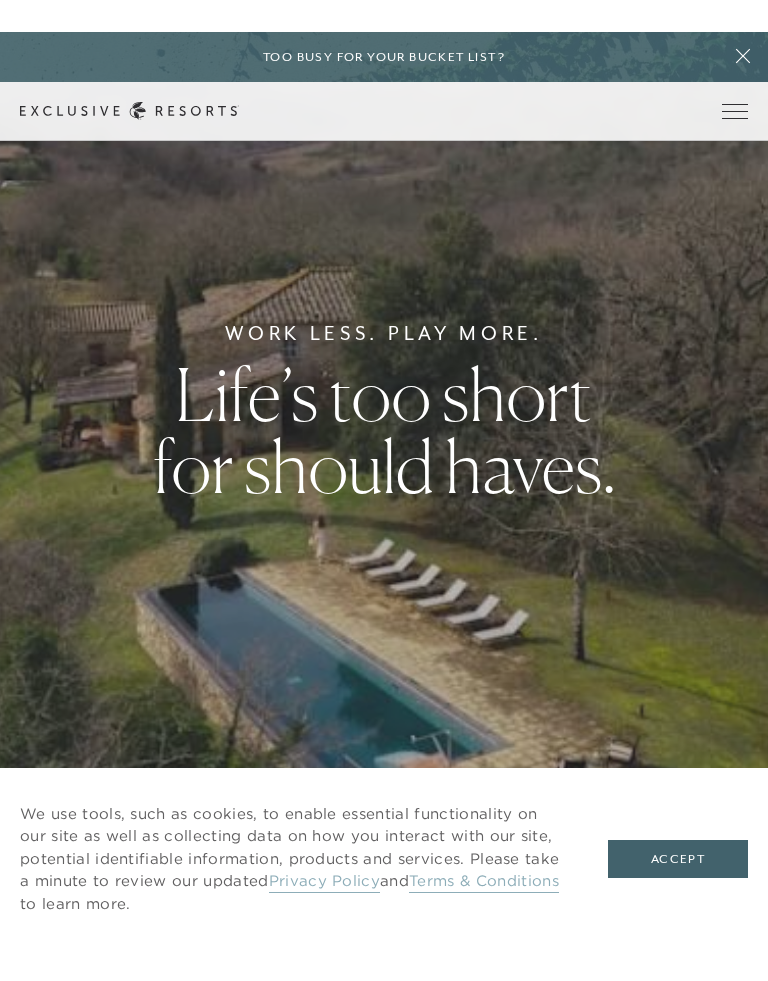 scroll, scrollTop: 81, scrollLeft: 0, axis: vertical 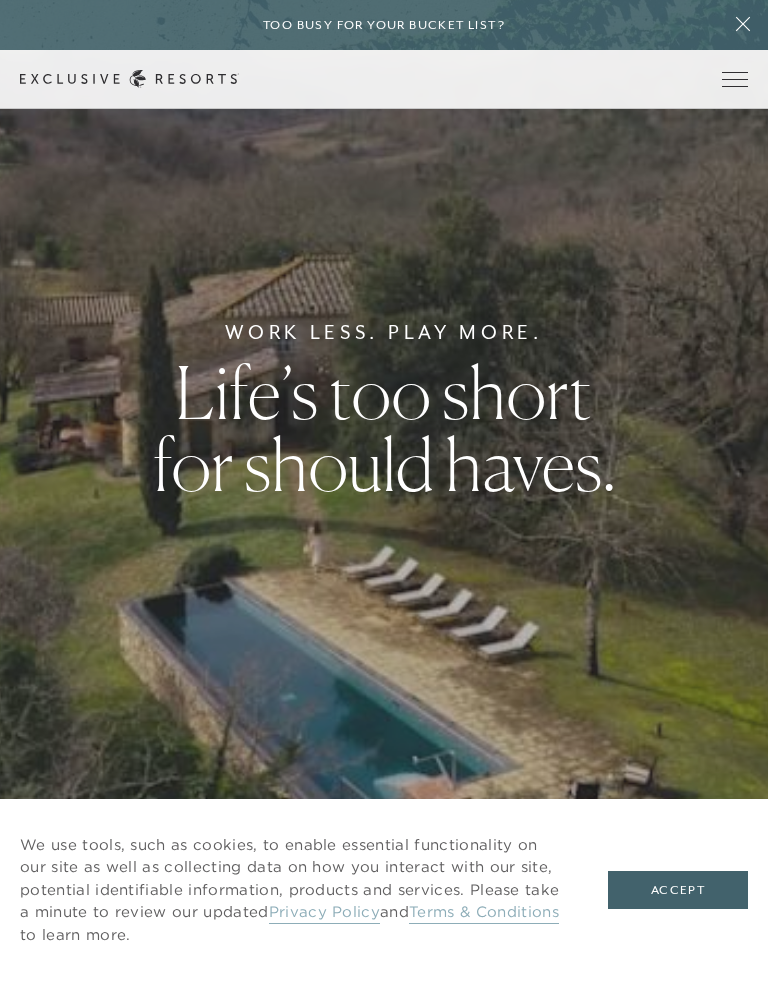click at bounding box center [735, 79] 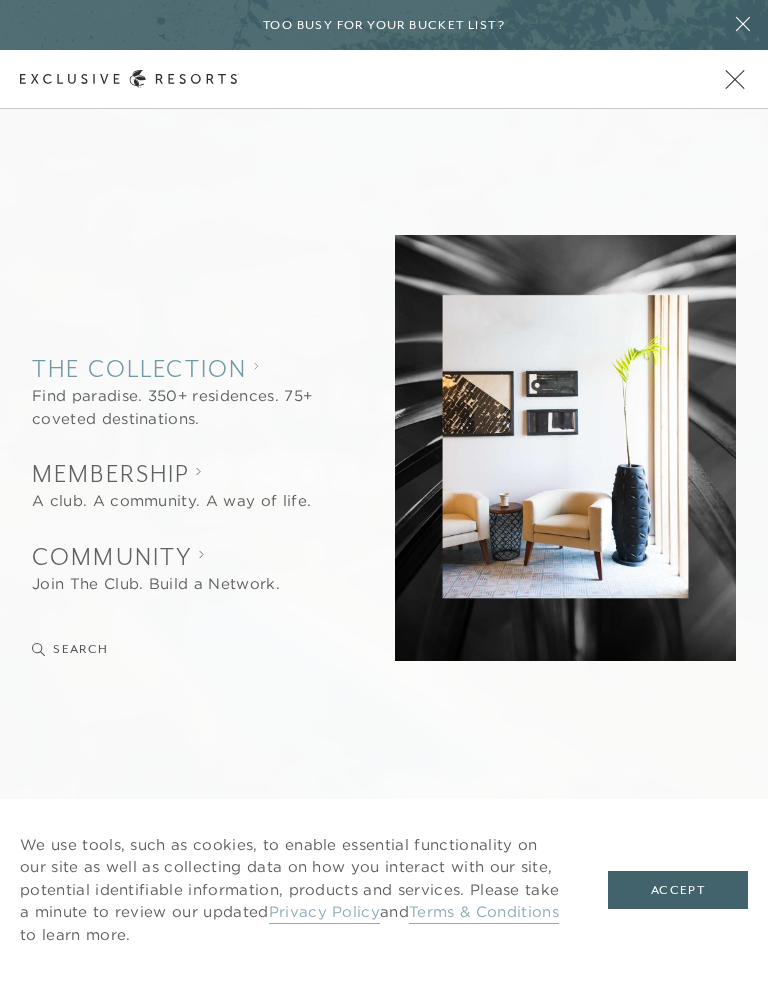 click on "The Collection" at bounding box center (177, 368) 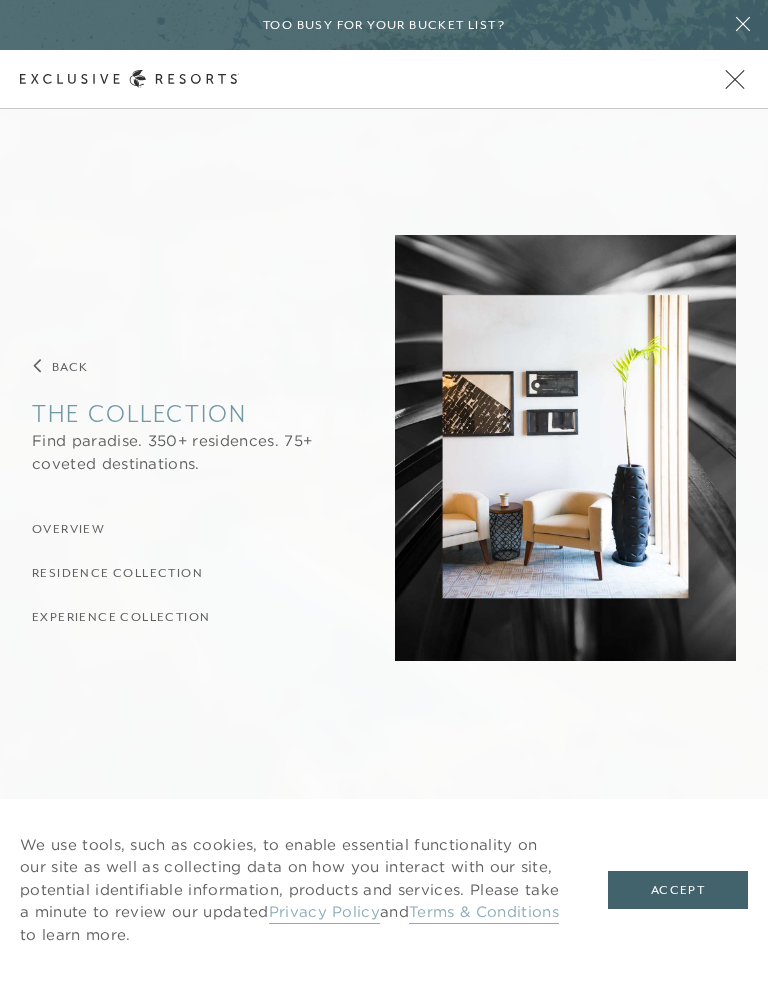 scroll, scrollTop: 142, scrollLeft: 0, axis: vertical 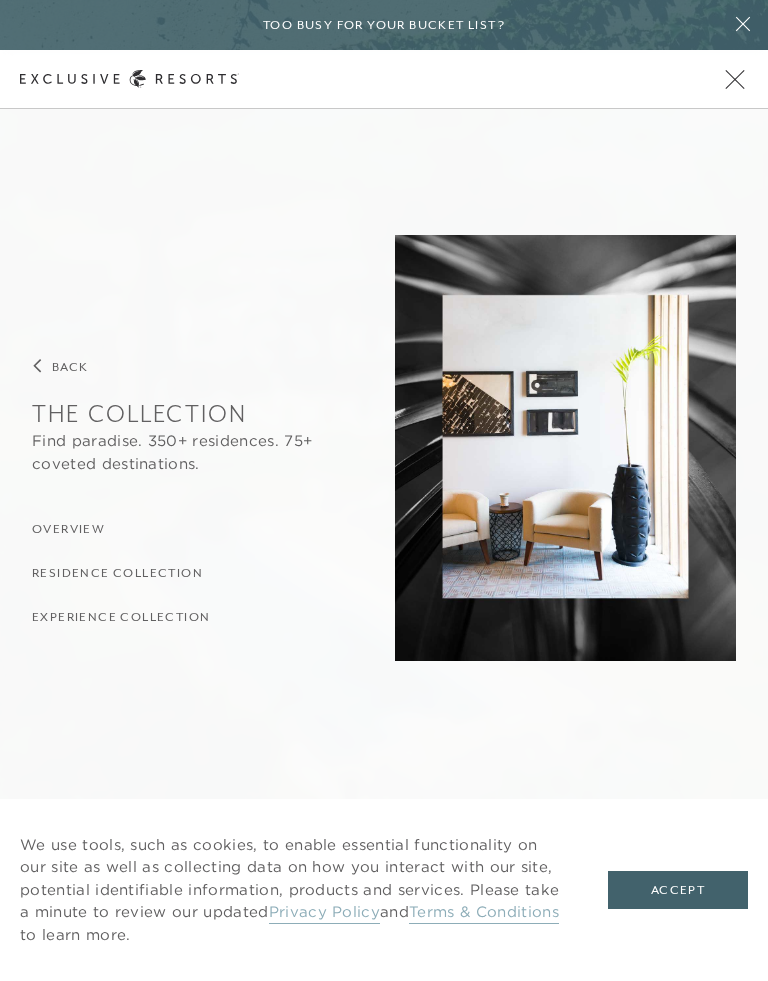 click on "Overview Residence Collection Experience Collection" at bounding box center (177, 571) 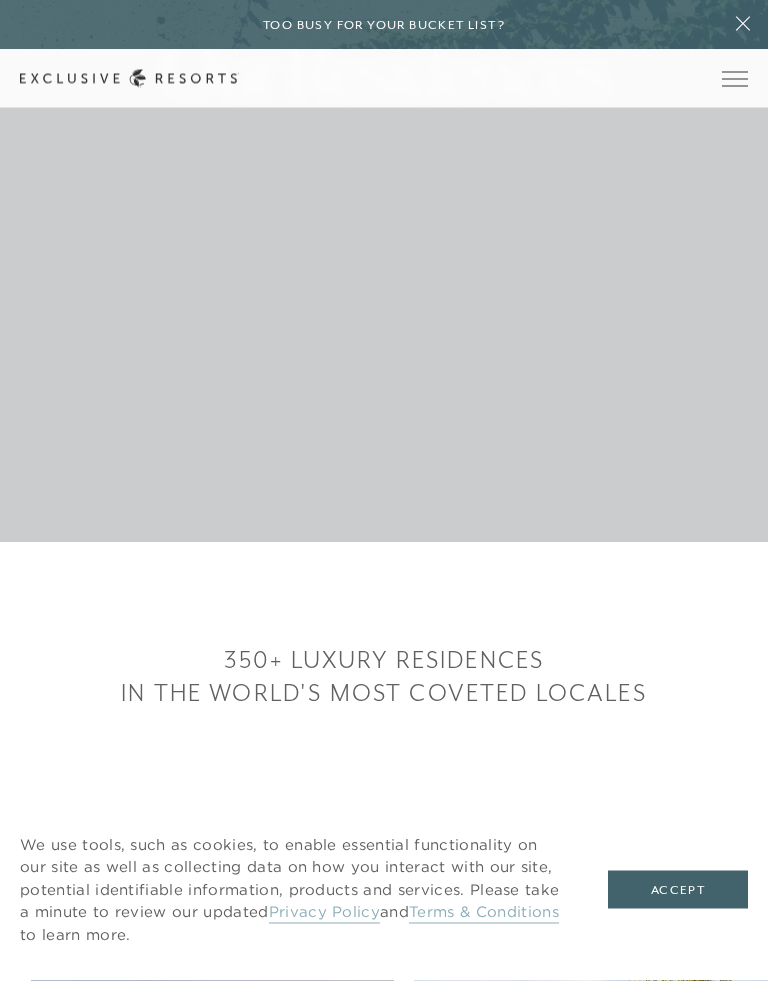 scroll, scrollTop: 0, scrollLeft: 0, axis: both 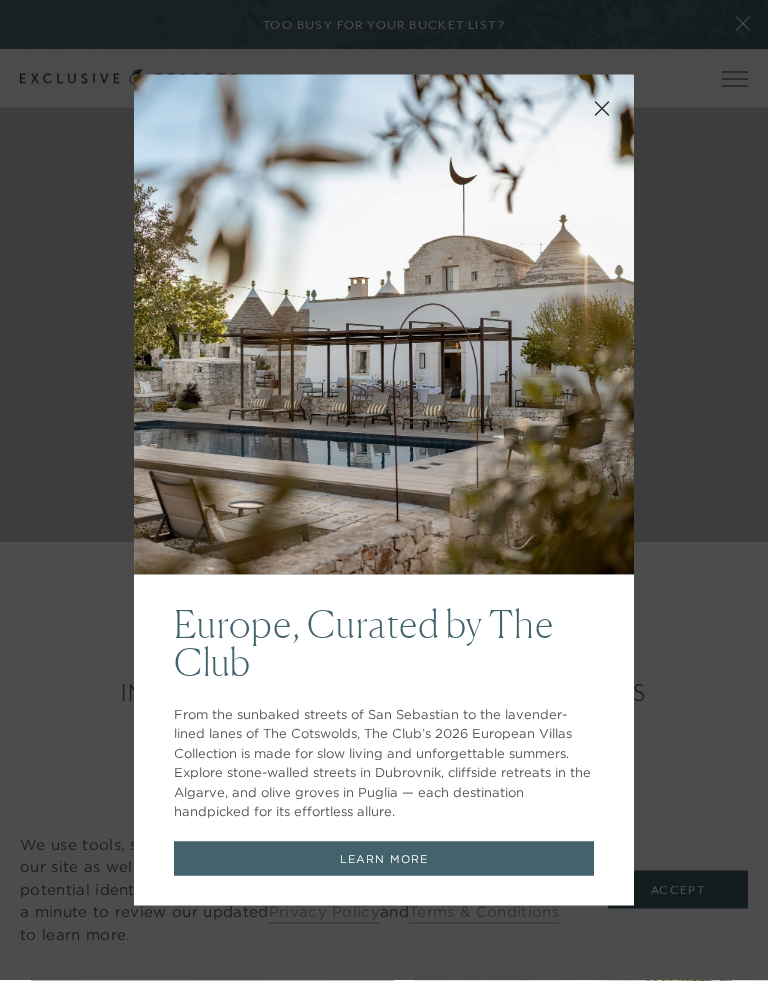 click at bounding box center (602, 107) 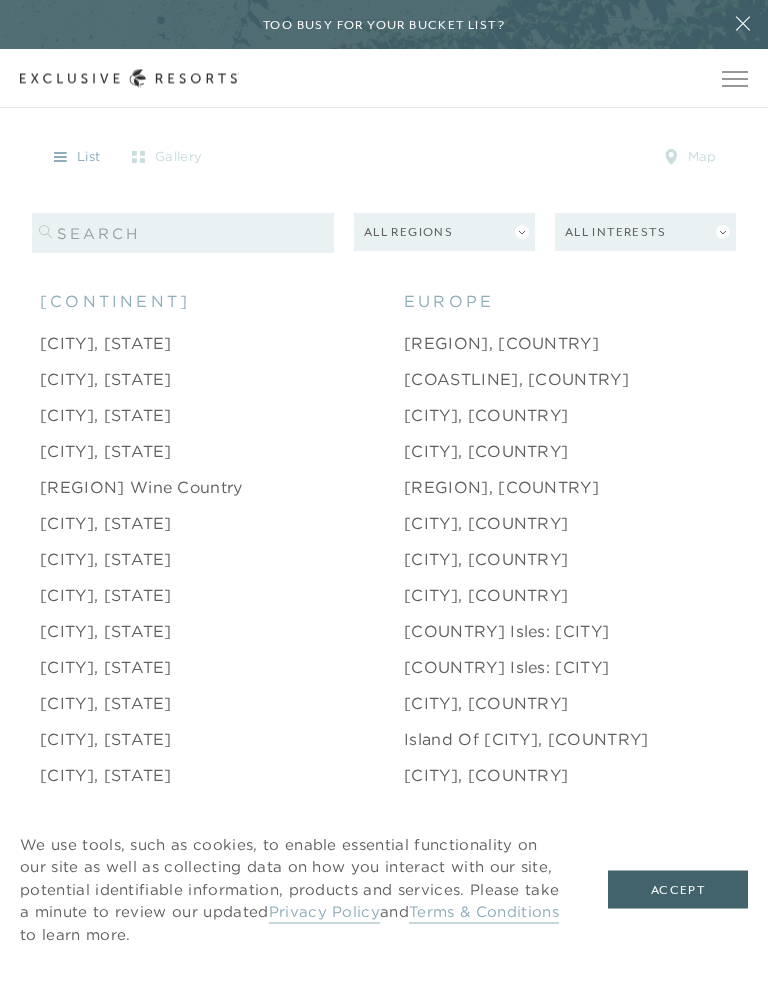 scroll, scrollTop: 1851, scrollLeft: 0, axis: vertical 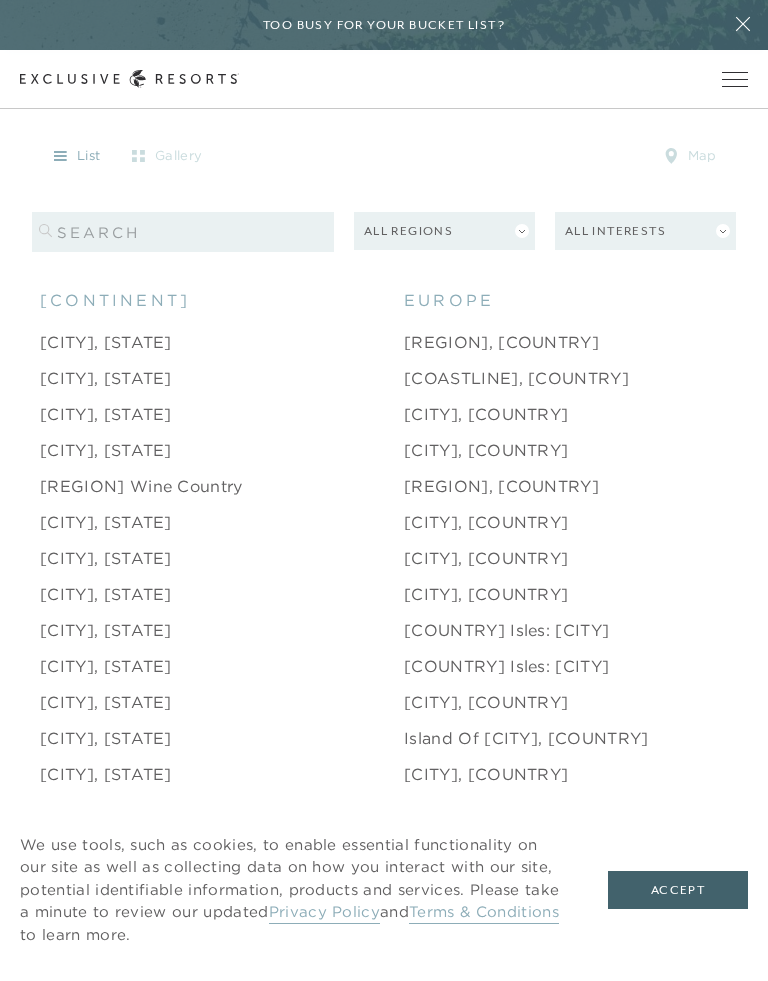 click on "[CITY], [STATE]" at bounding box center (106, 522) 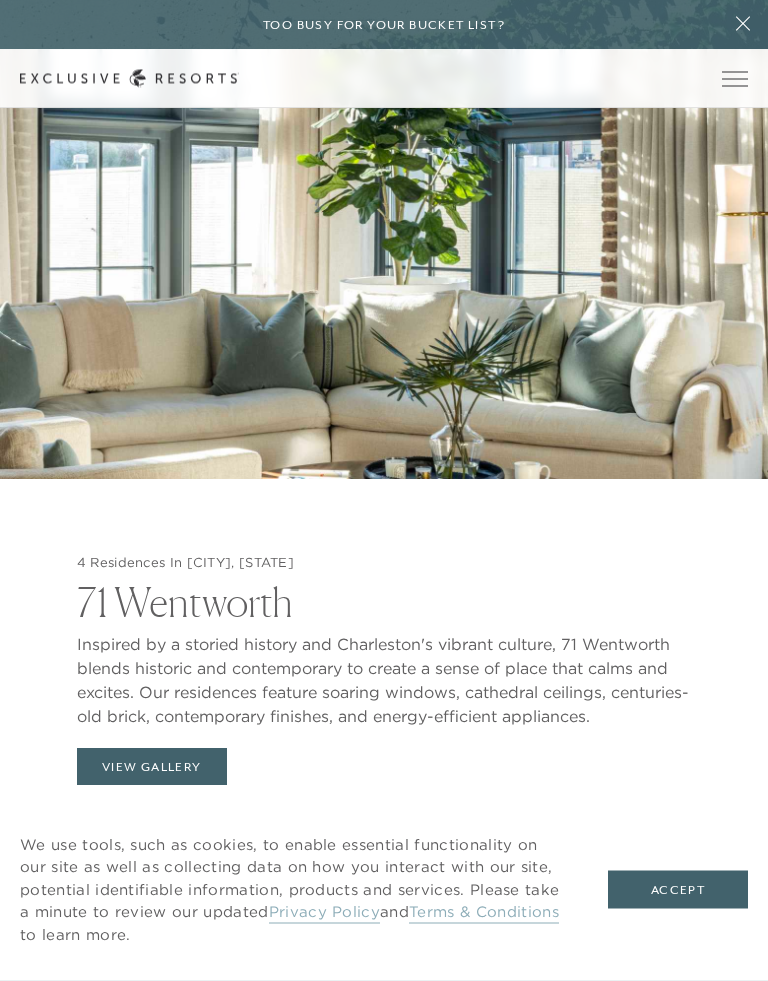 scroll, scrollTop: 2032, scrollLeft: 0, axis: vertical 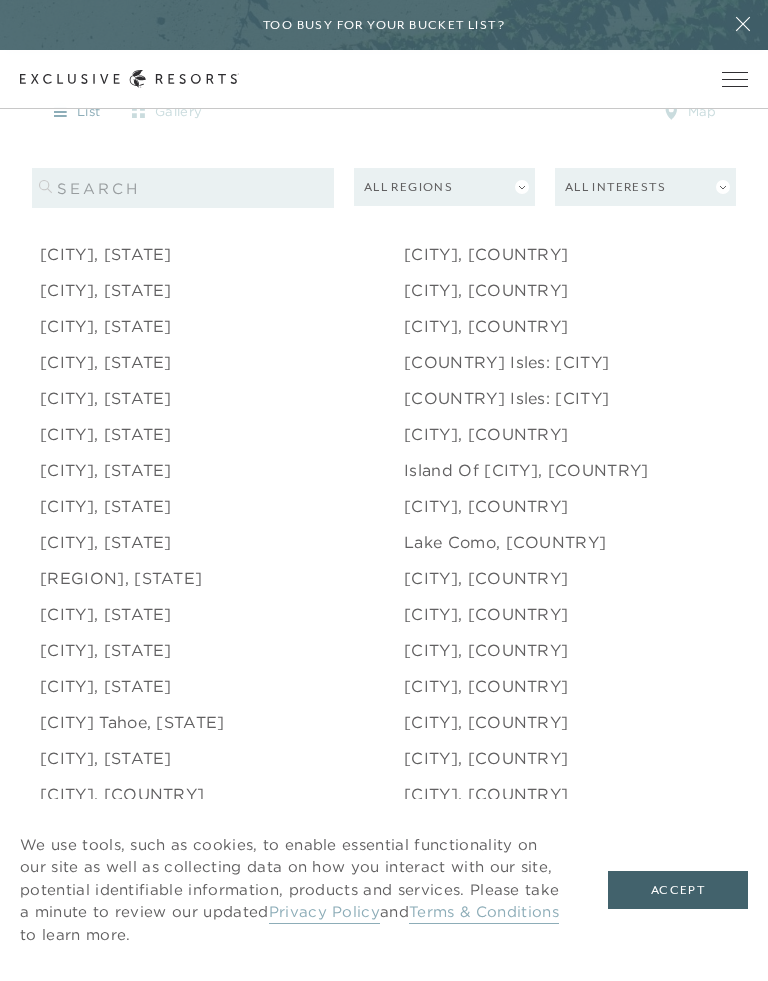 click on "[CITY], [STATE]" at bounding box center (106, 542) 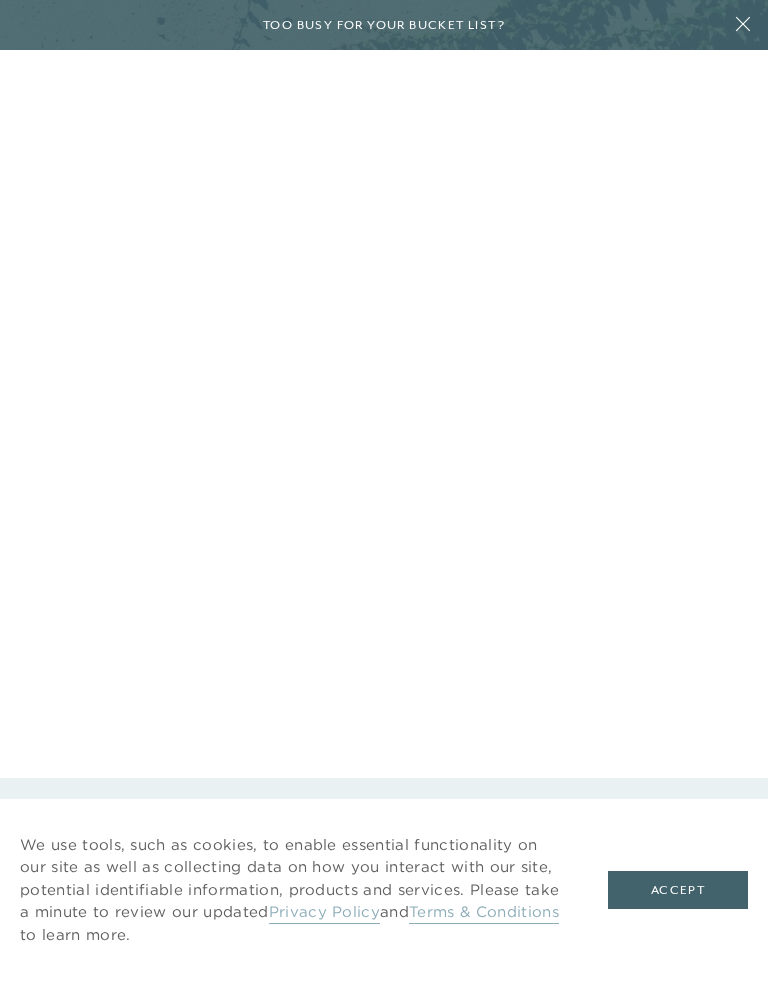 scroll, scrollTop: 0, scrollLeft: 0, axis: both 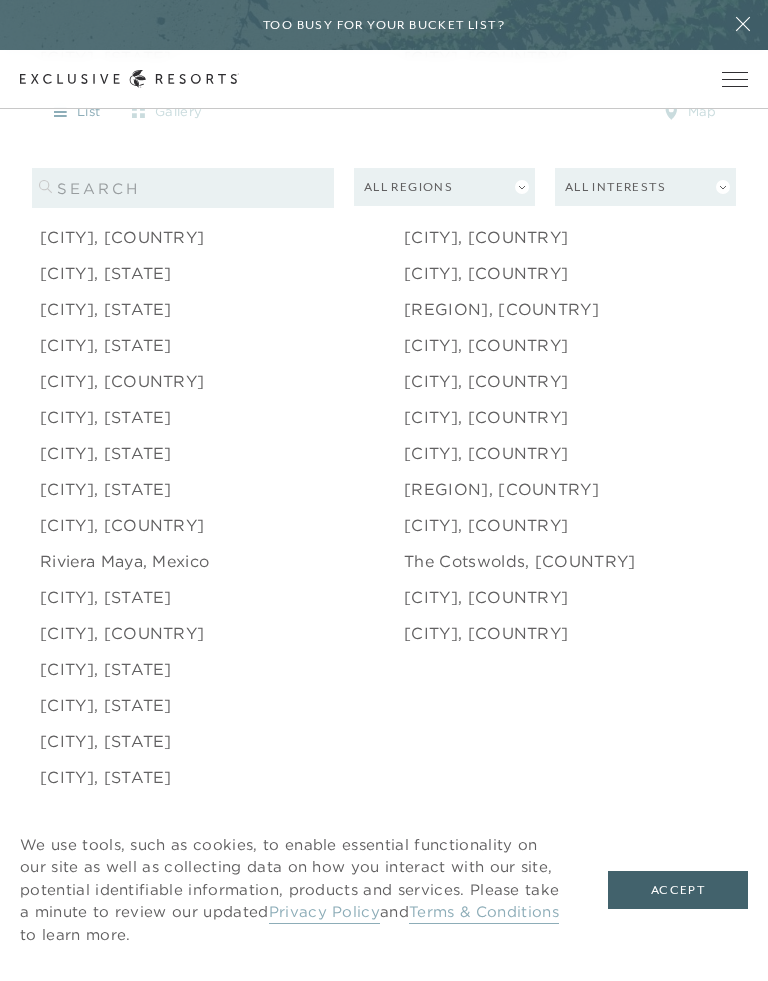 click on "[CITY], [STATE]" at bounding box center [106, 669] 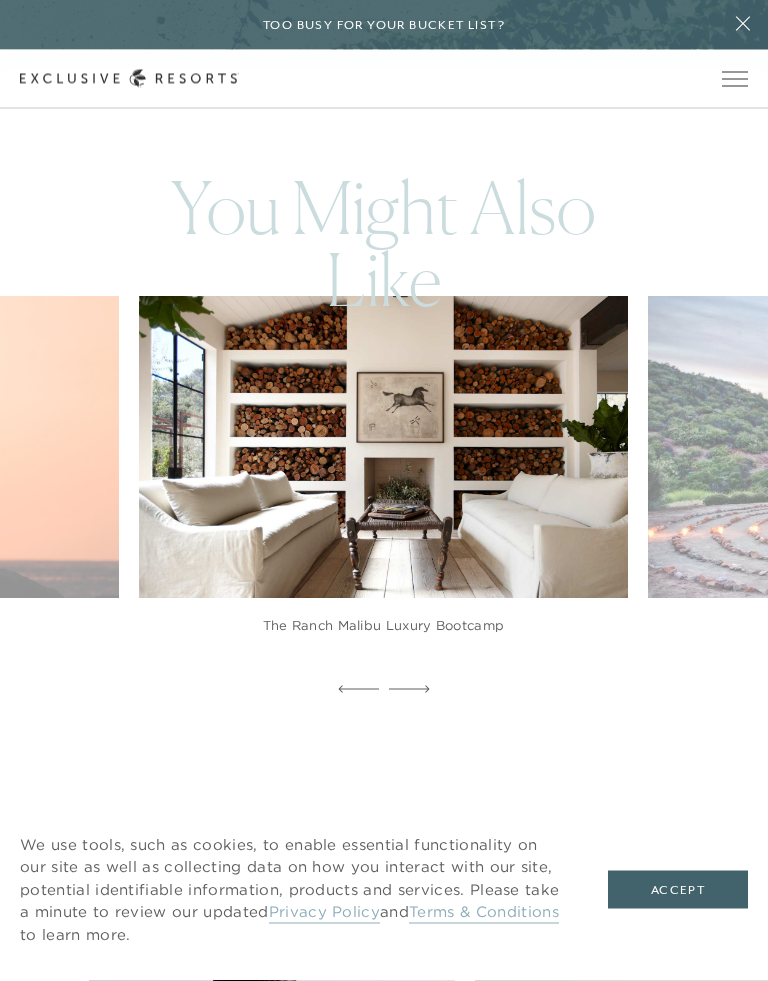 scroll, scrollTop: 3481, scrollLeft: 0, axis: vertical 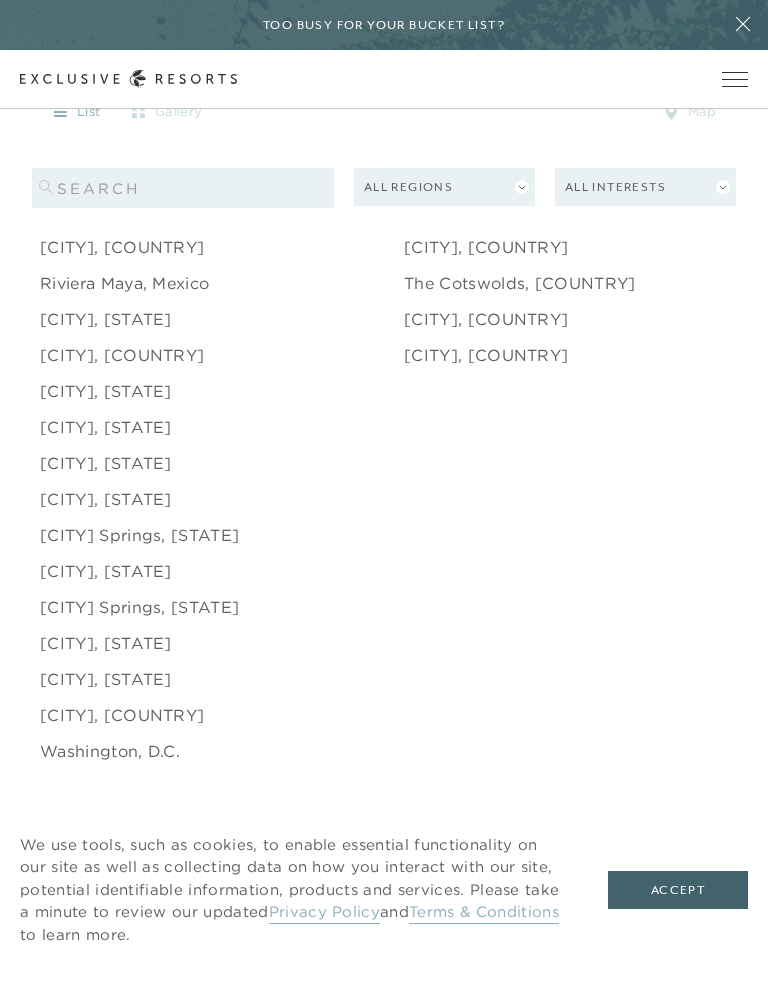 click on "[CITY] Springs, [STATE]" at bounding box center (139, 607) 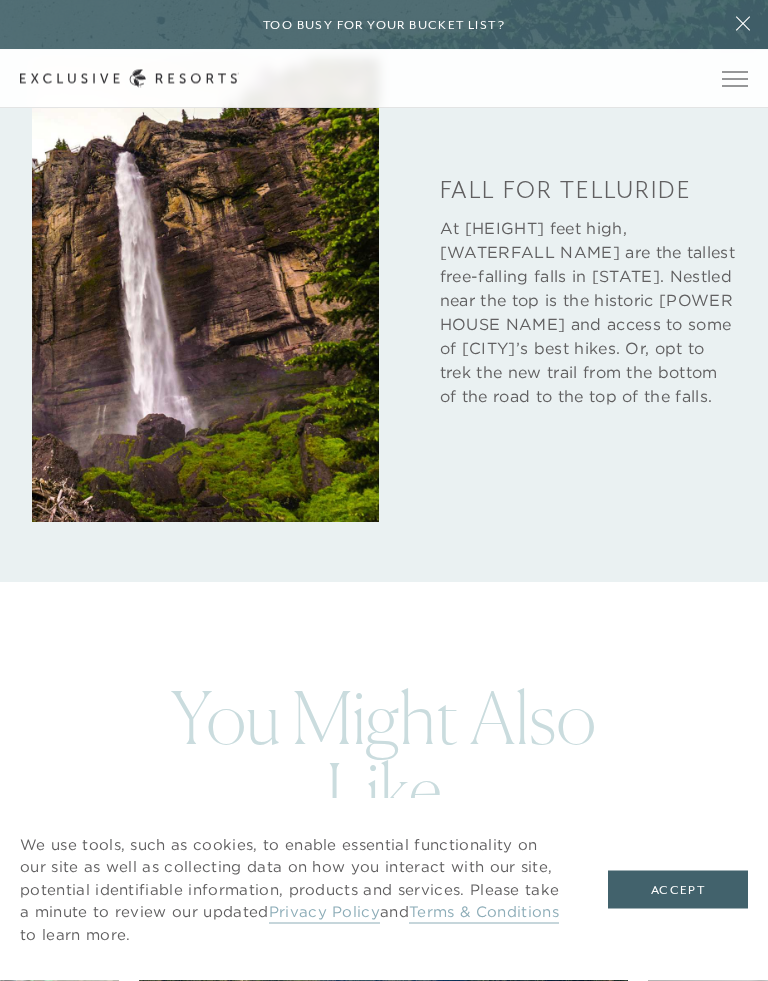scroll, scrollTop: 2970, scrollLeft: 0, axis: vertical 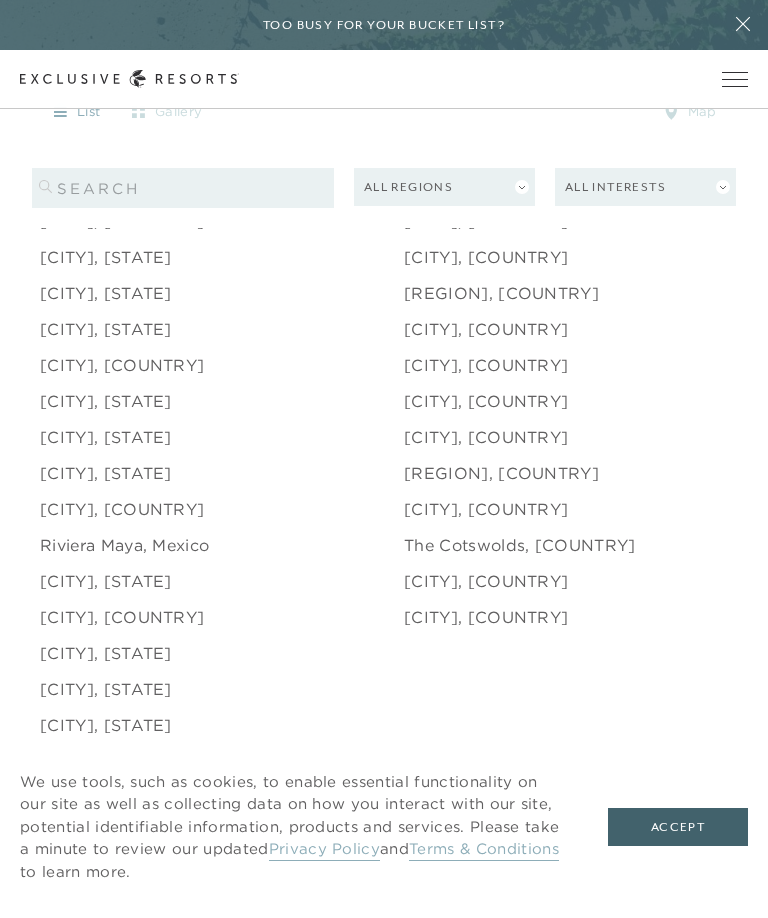 click on "[REGION], [COUNTRY]" at bounding box center [501, 473] 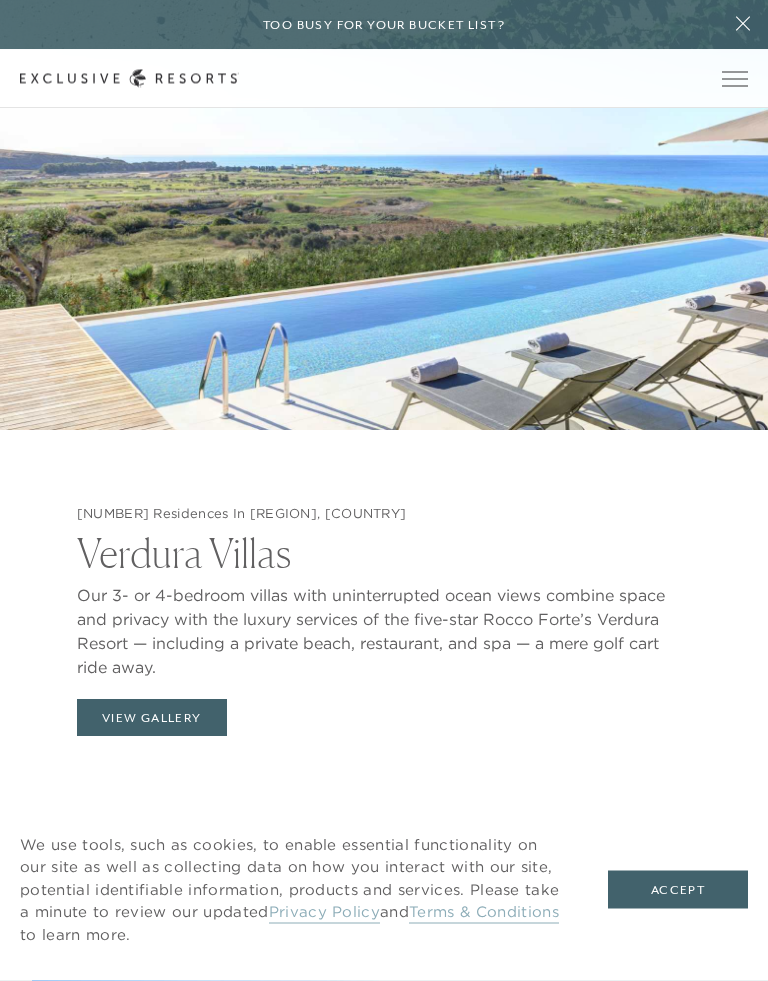 scroll, scrollTop: 2078, scrollLeft: 0, axis: vertical 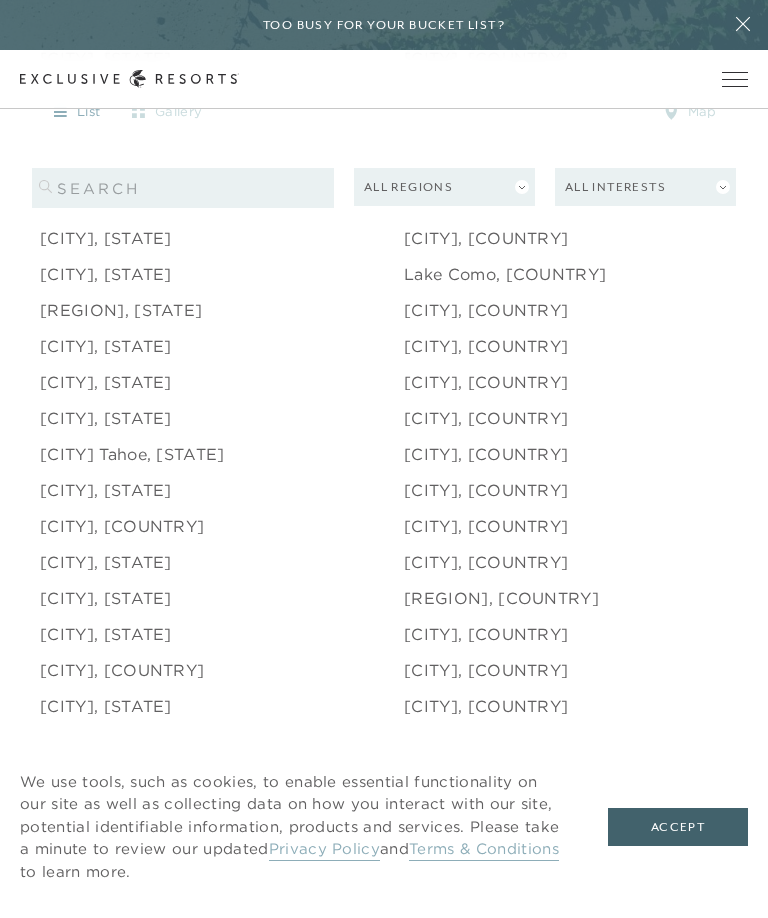 click on "[CITY], [COUNTRY]" at bounding box center [486, 526] 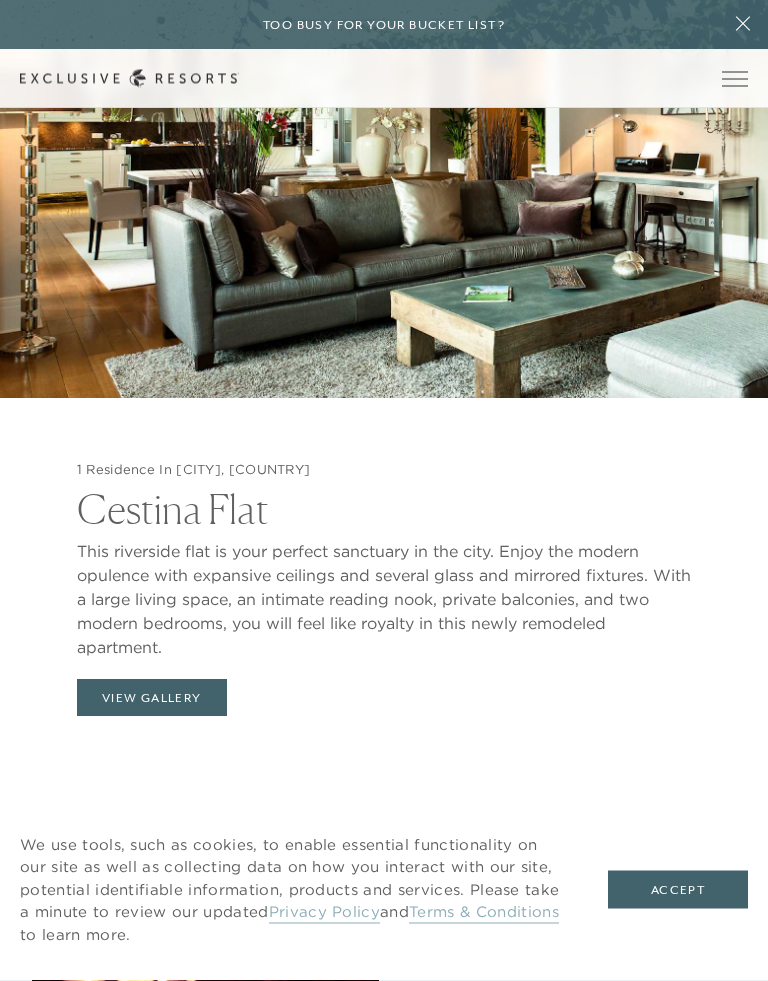 scroll, scrollTop: 2097, scrollLeft: 0, axis: vertical 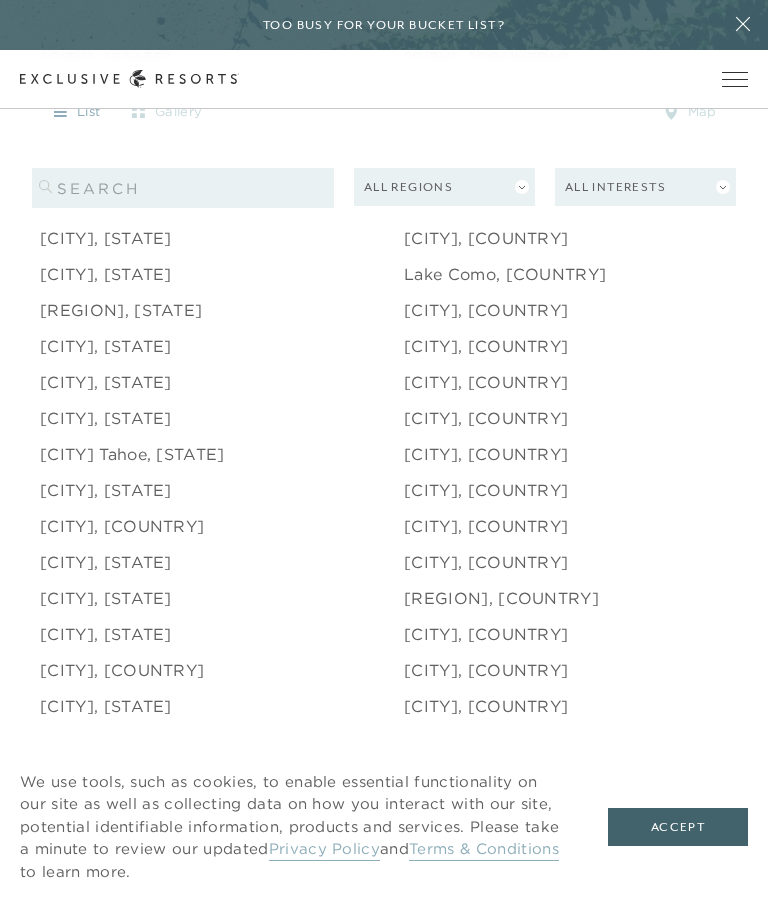 click on "[CITY], [COUNTRY]" at bounding box center (486, 490) 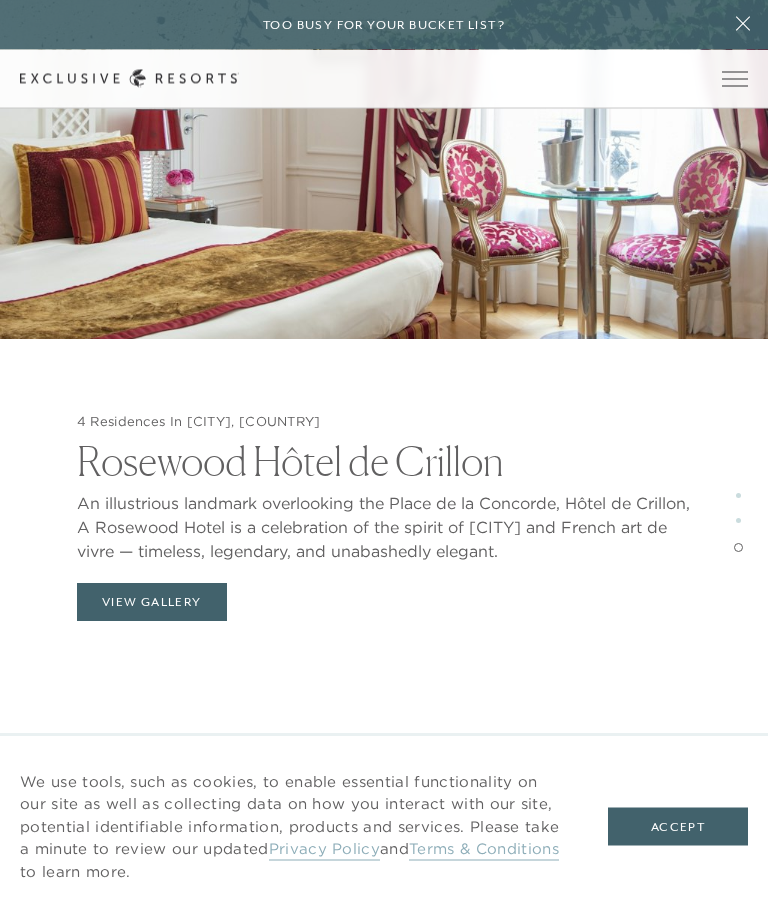 scroll, scrollTop: 4709, scrollLeft: 0, axis: vertical 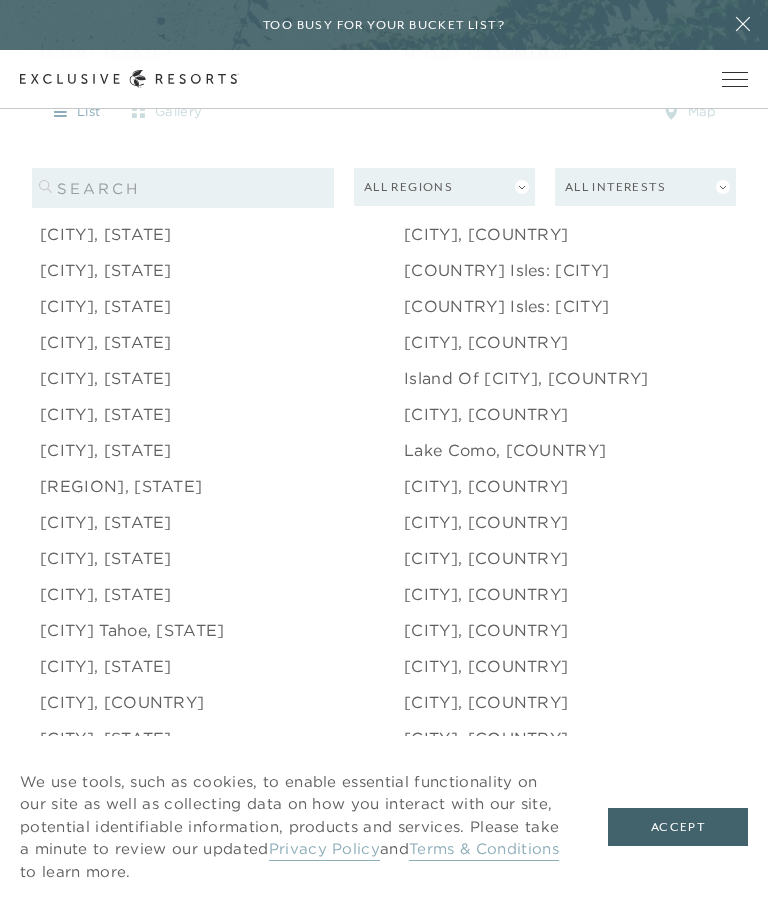 click on "[CITY], [COUNTRY]" at bounding box center [486, 414] 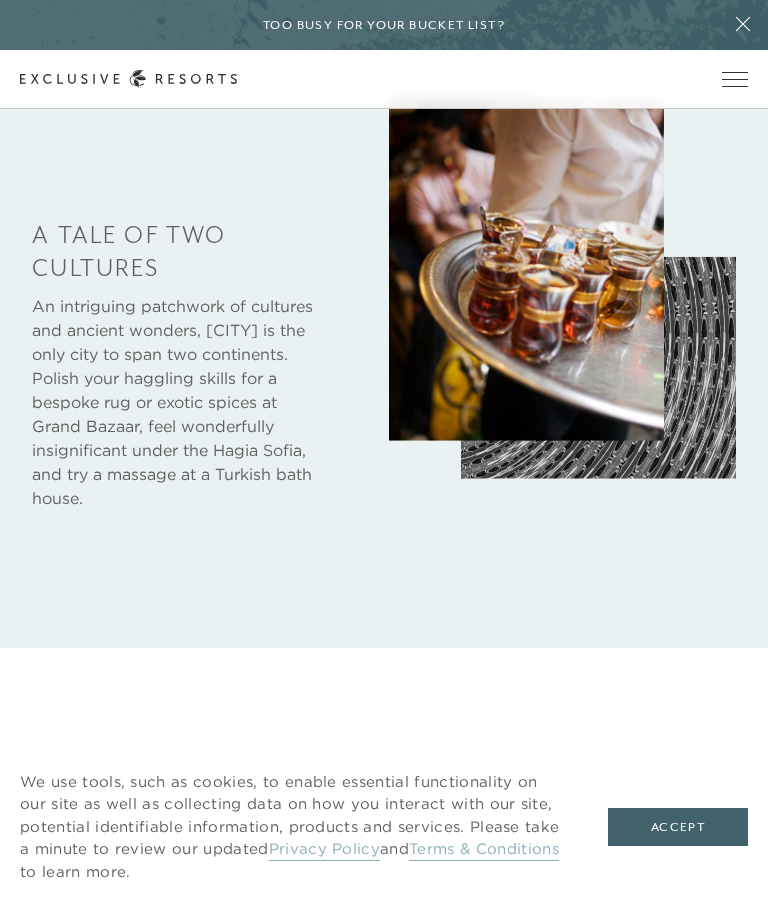 scroll, scrollTop: 936, scrollLeft: 0, axis: vertical 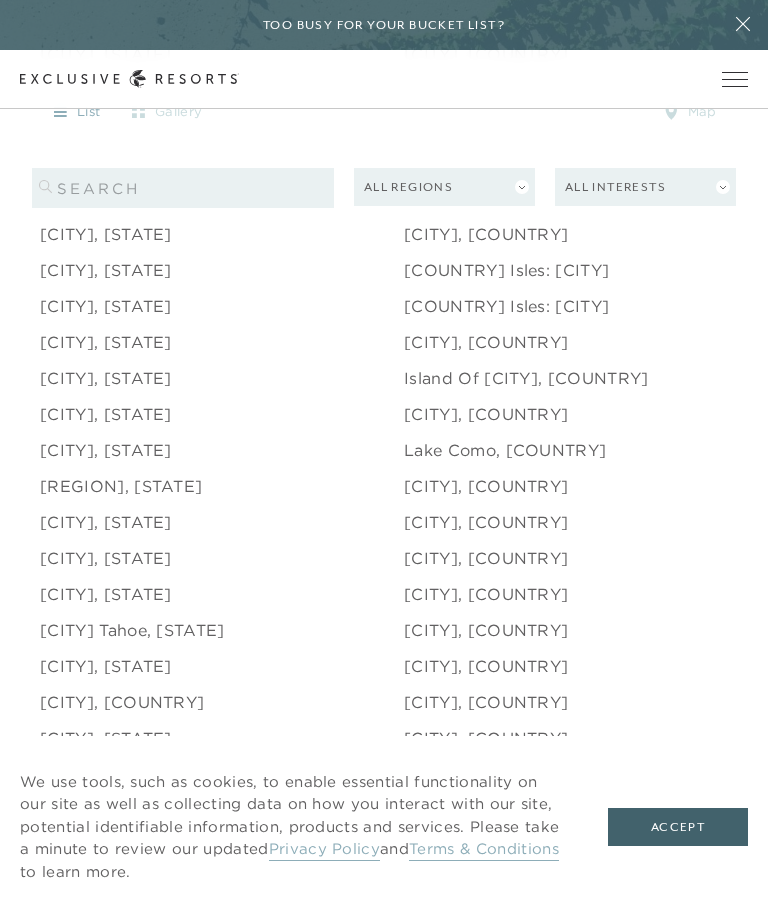 click on "Island of [CITY], [COUNTRY]" at bounding box center (526, 378) 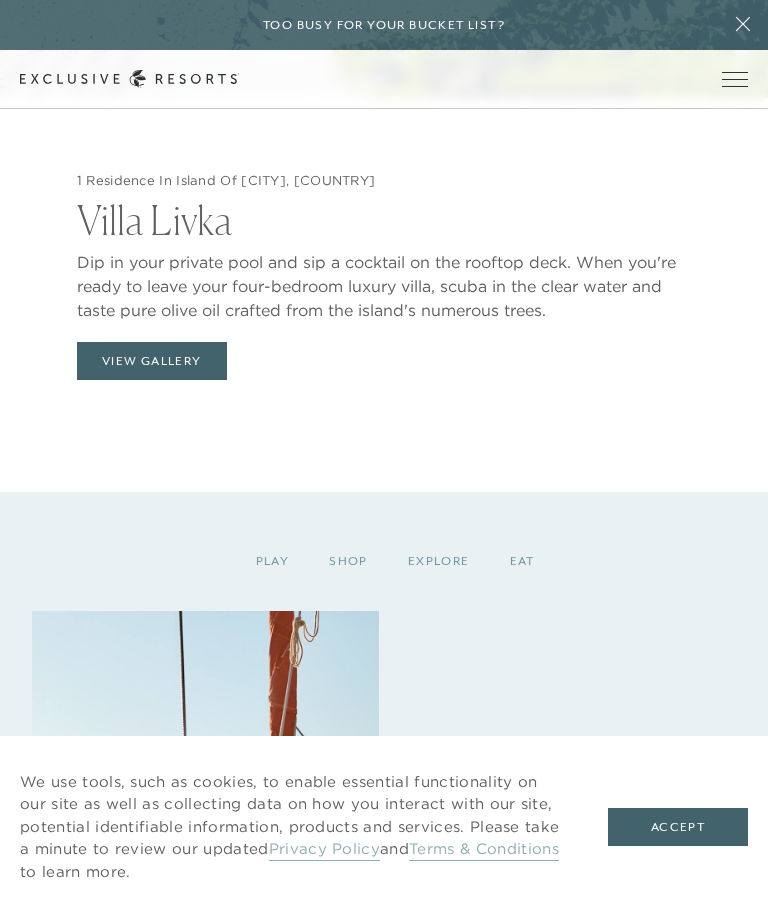 scroll, scrollTop: 2282, scrollLeft: 0, axis: vertical 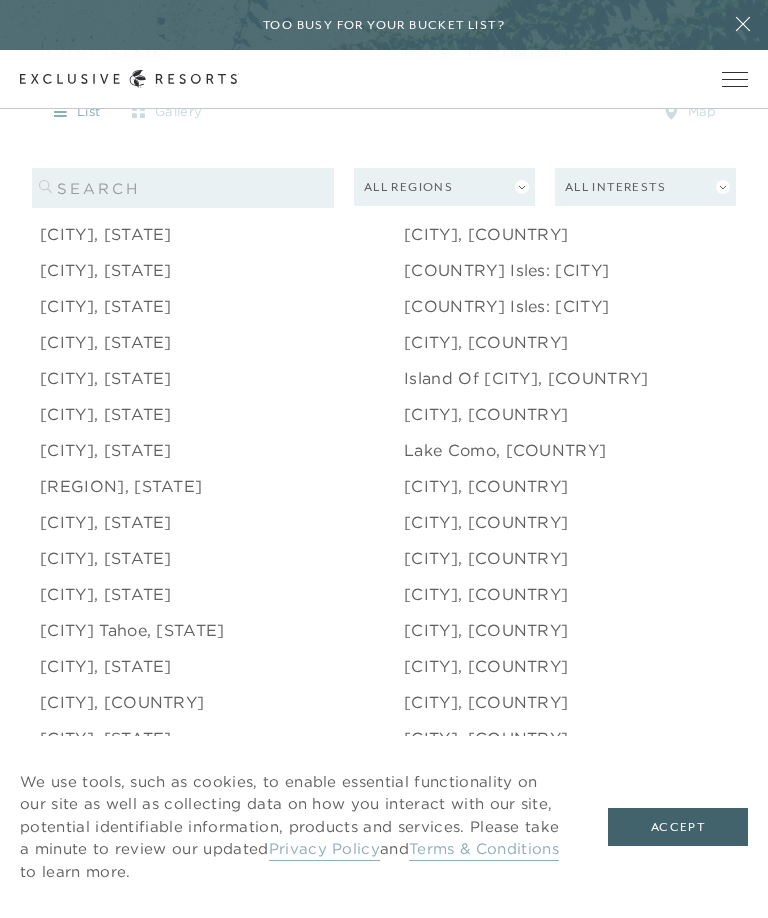 click on "[COUNTRY] Isles: [CITY]" at bounding box center (506, 306) 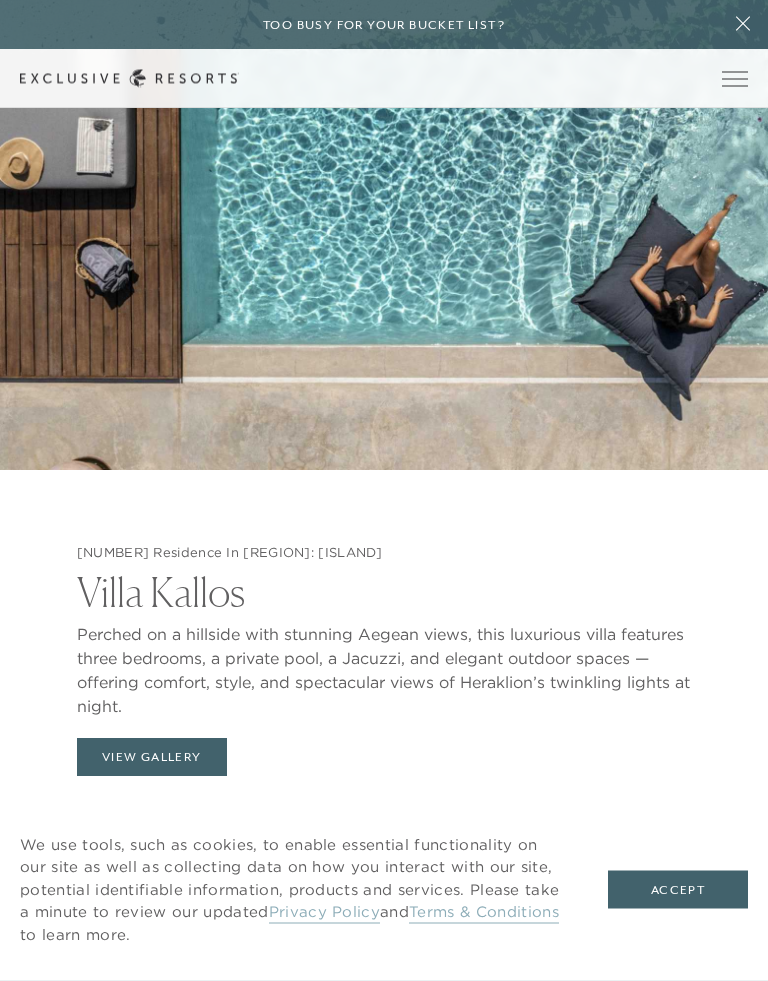 scroll, scrollTop: 2014, scrollLeft: 0, axis: vertical 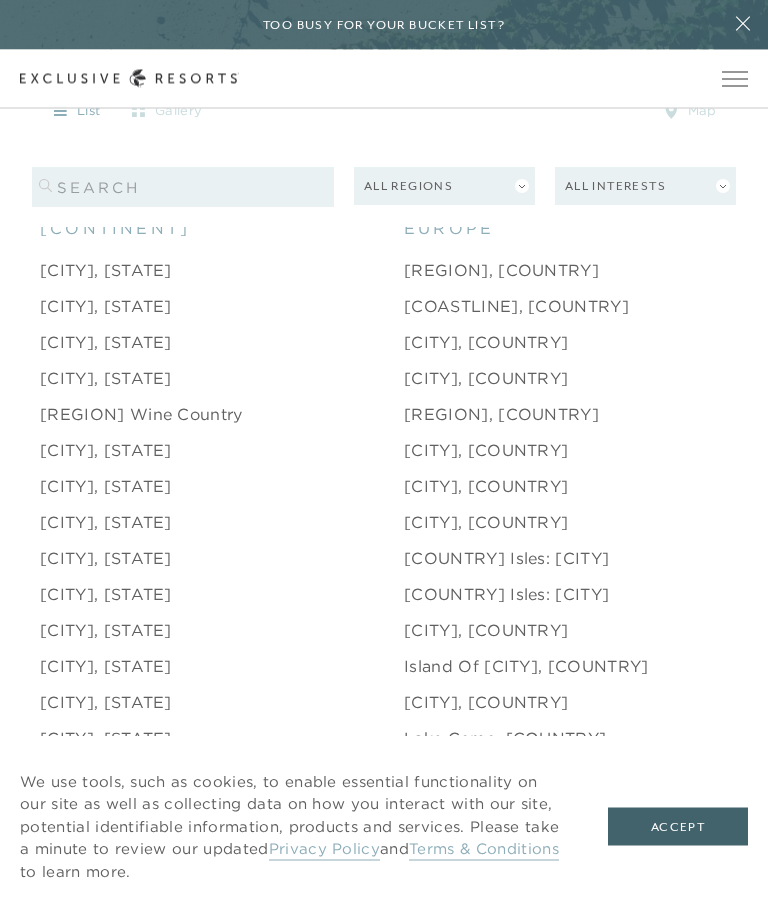 click on "[CITY], [COUNTRY]" at bounding box center (486, 487) 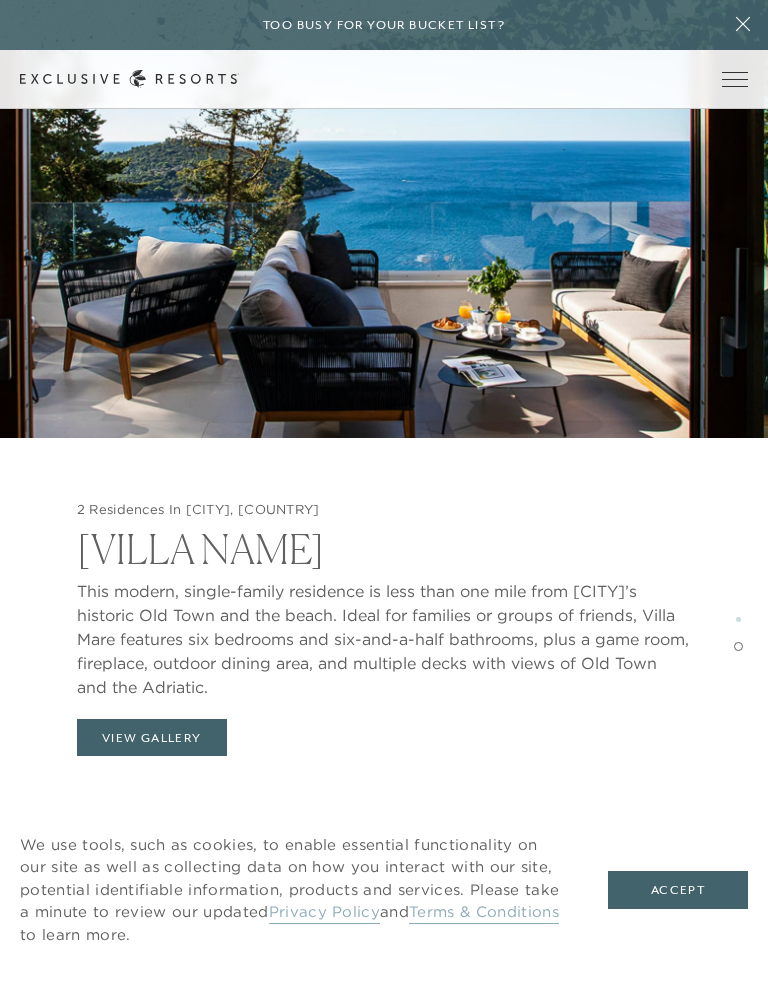 scroll, scrollTop: 3886, scrollLeft: 0, axis: vertical 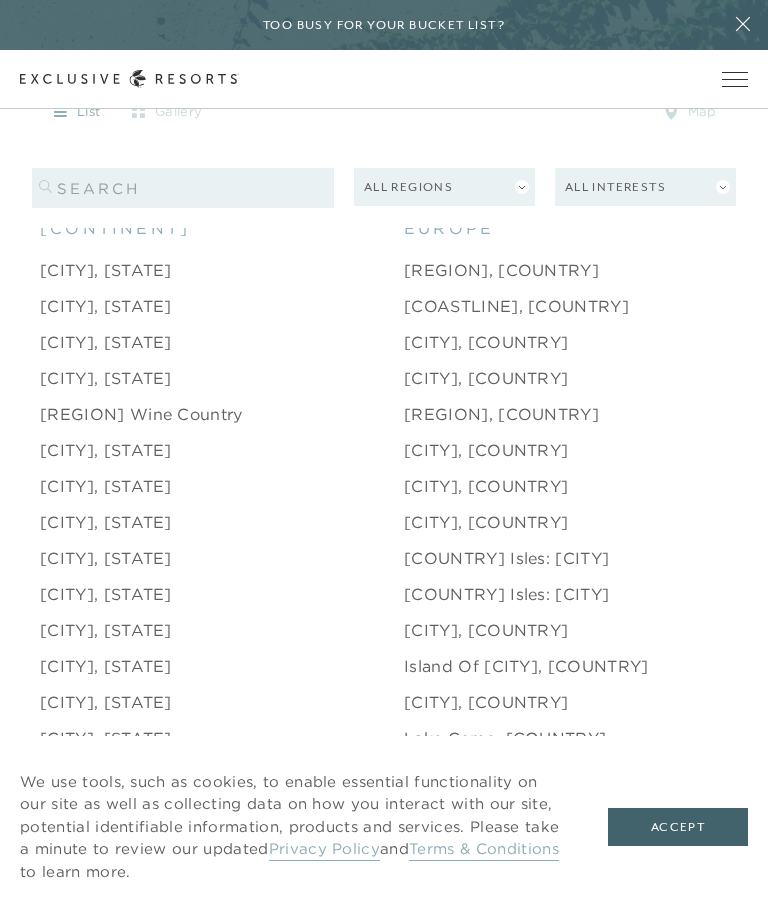click on "[REGION], [COUNTRY]" at bounding box center (501, 414) 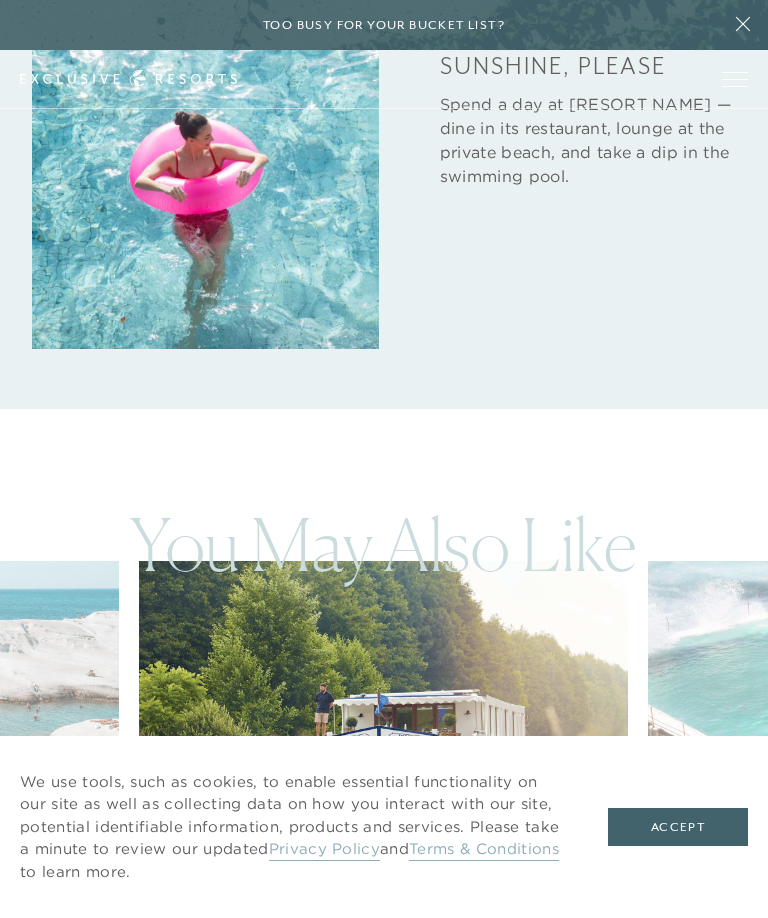 scroll, scrollTop: 0, scrollLeft: 0, axis: both 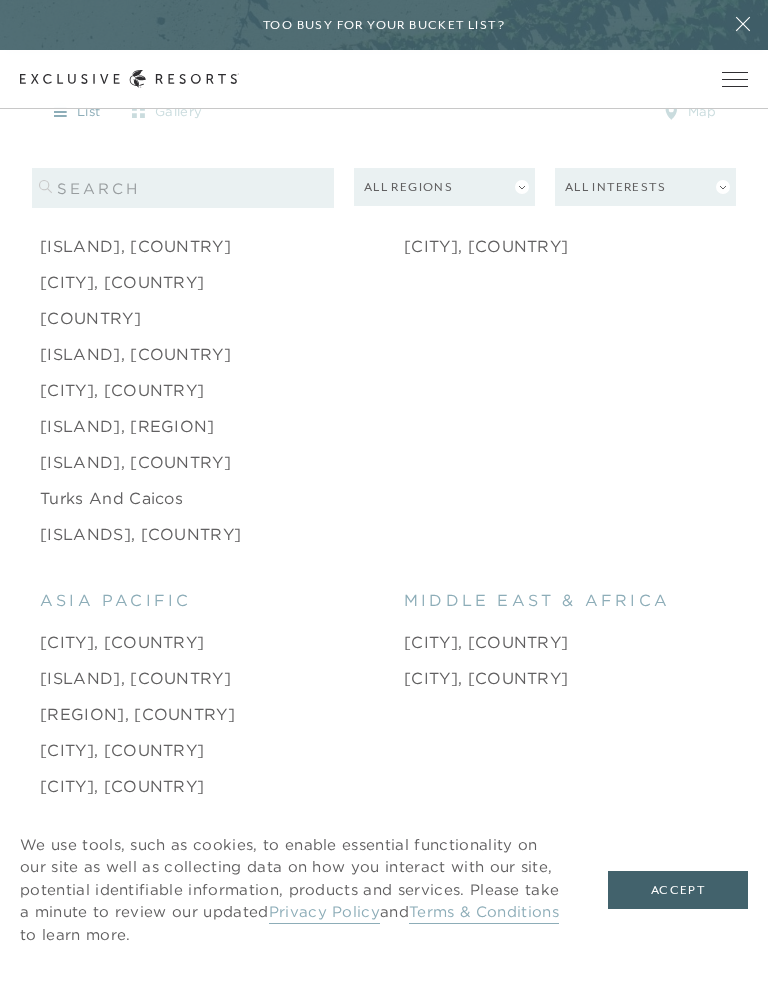 click on "[ISLANDS], [COUNTRY]" at bounding box center [140, 534] 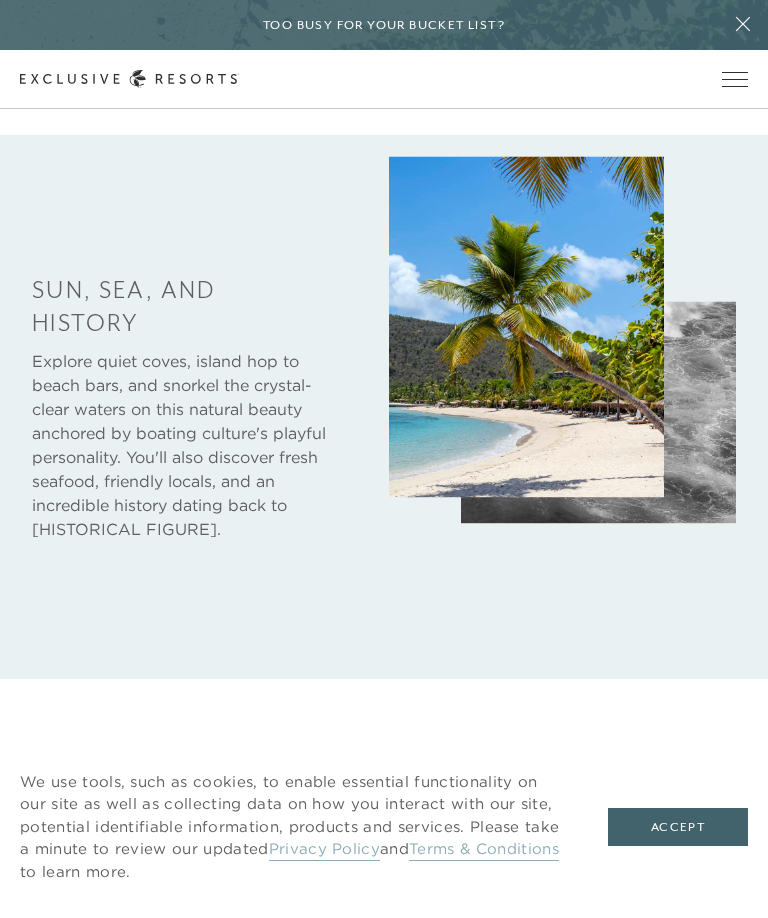 scroll, scrollTop: 792, scrollLeft: 0, axis: vertical 